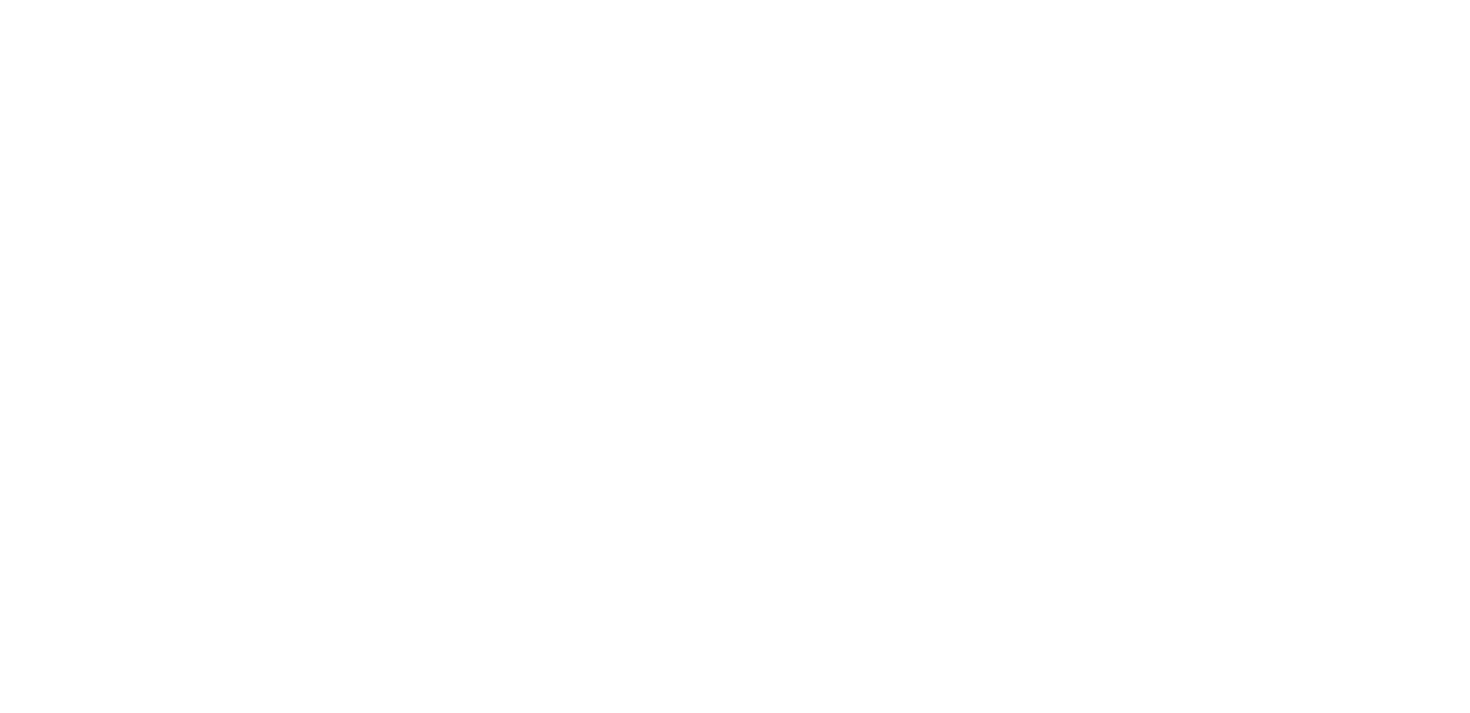 scroll, scrollTop: 0, scrollLeft: 0, axis: both 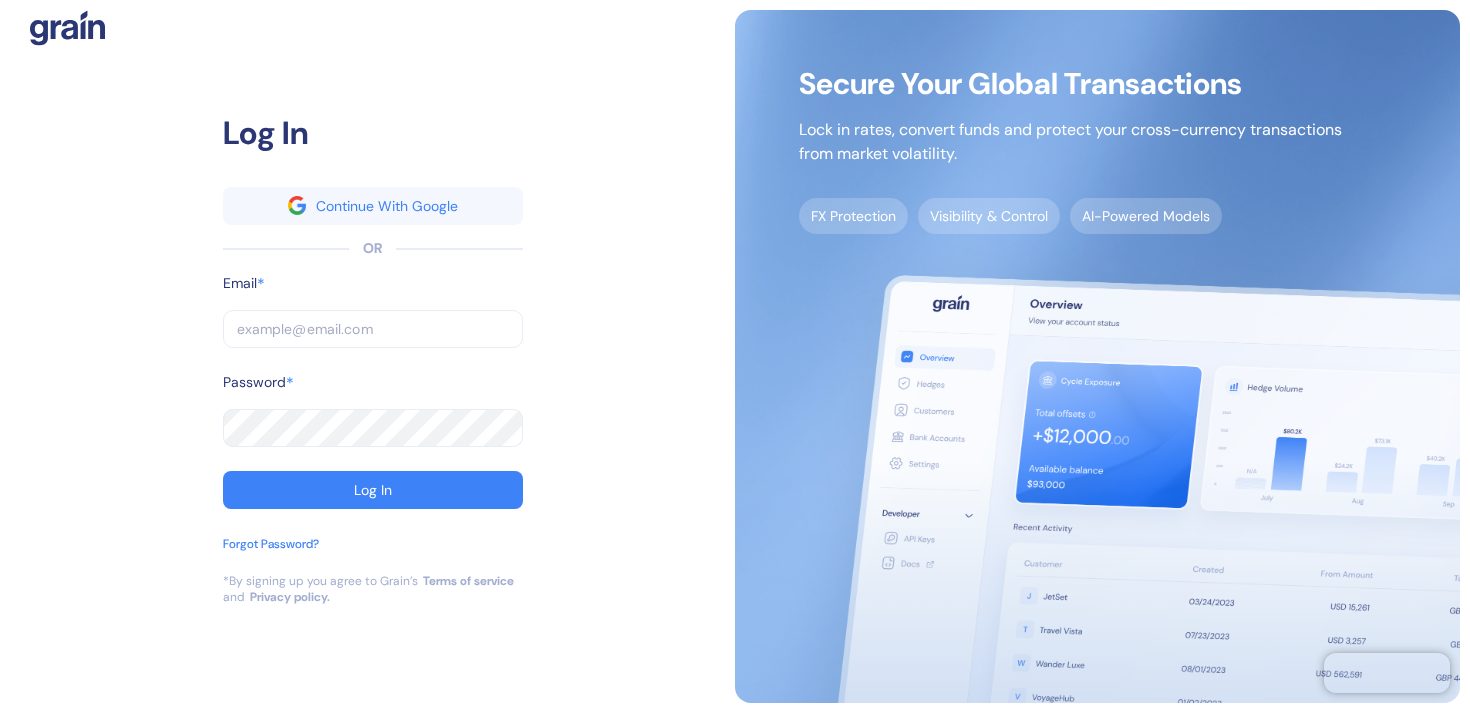 click at bounding box center (373, 329) 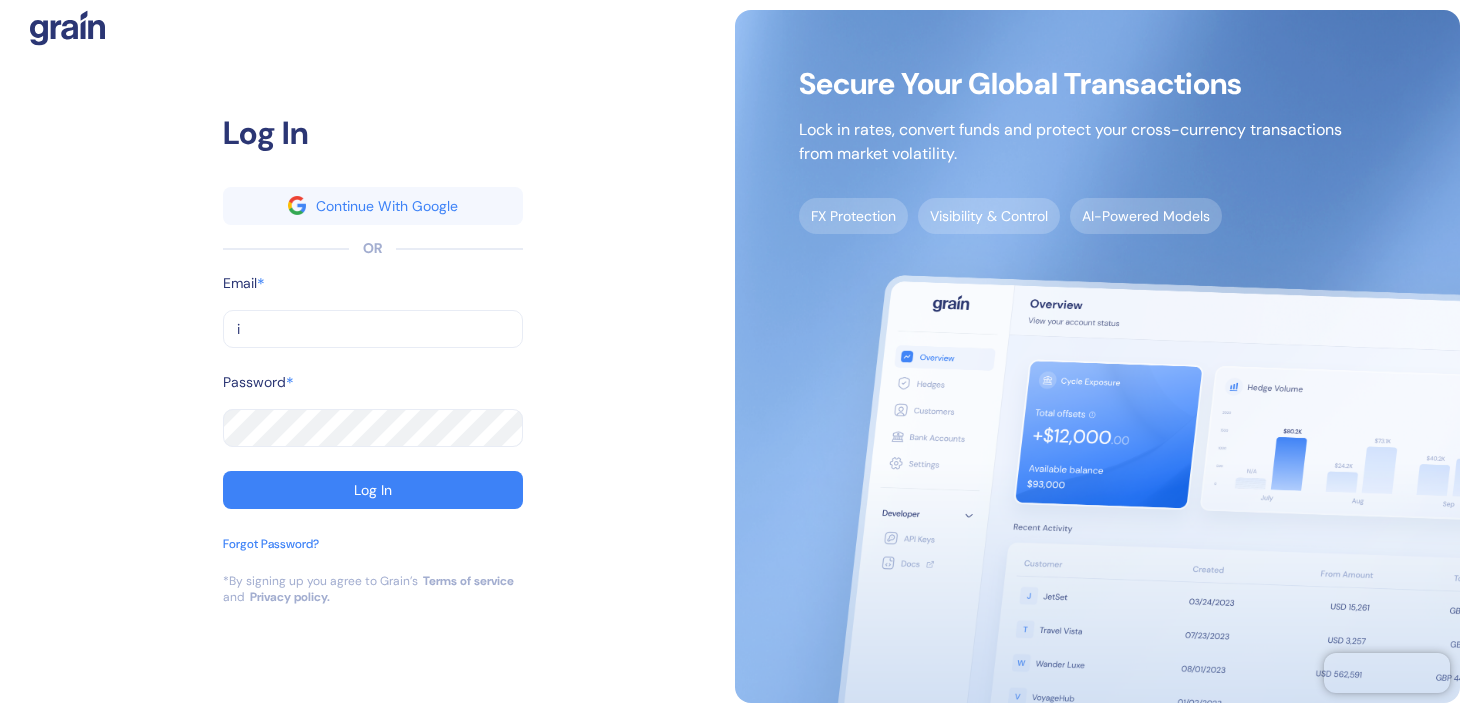 type on "i" 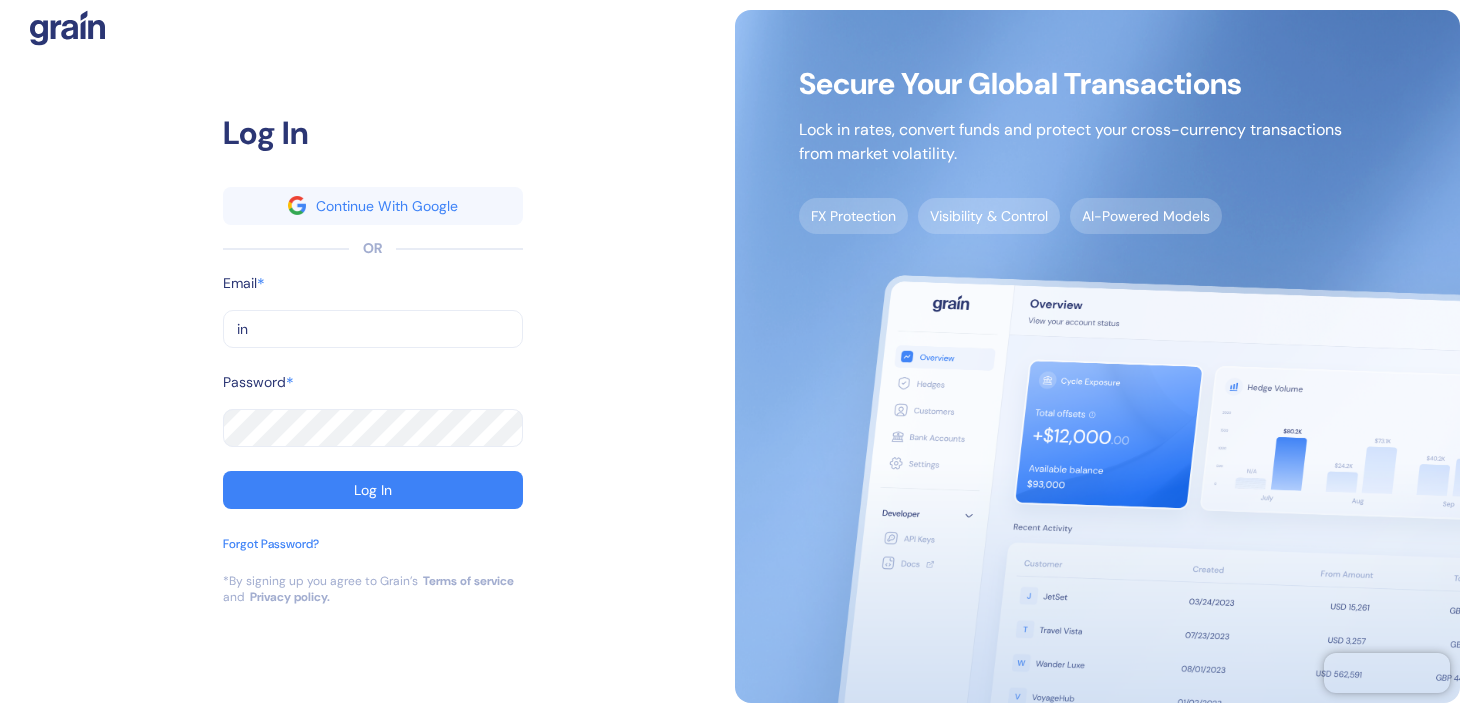 type on "in" 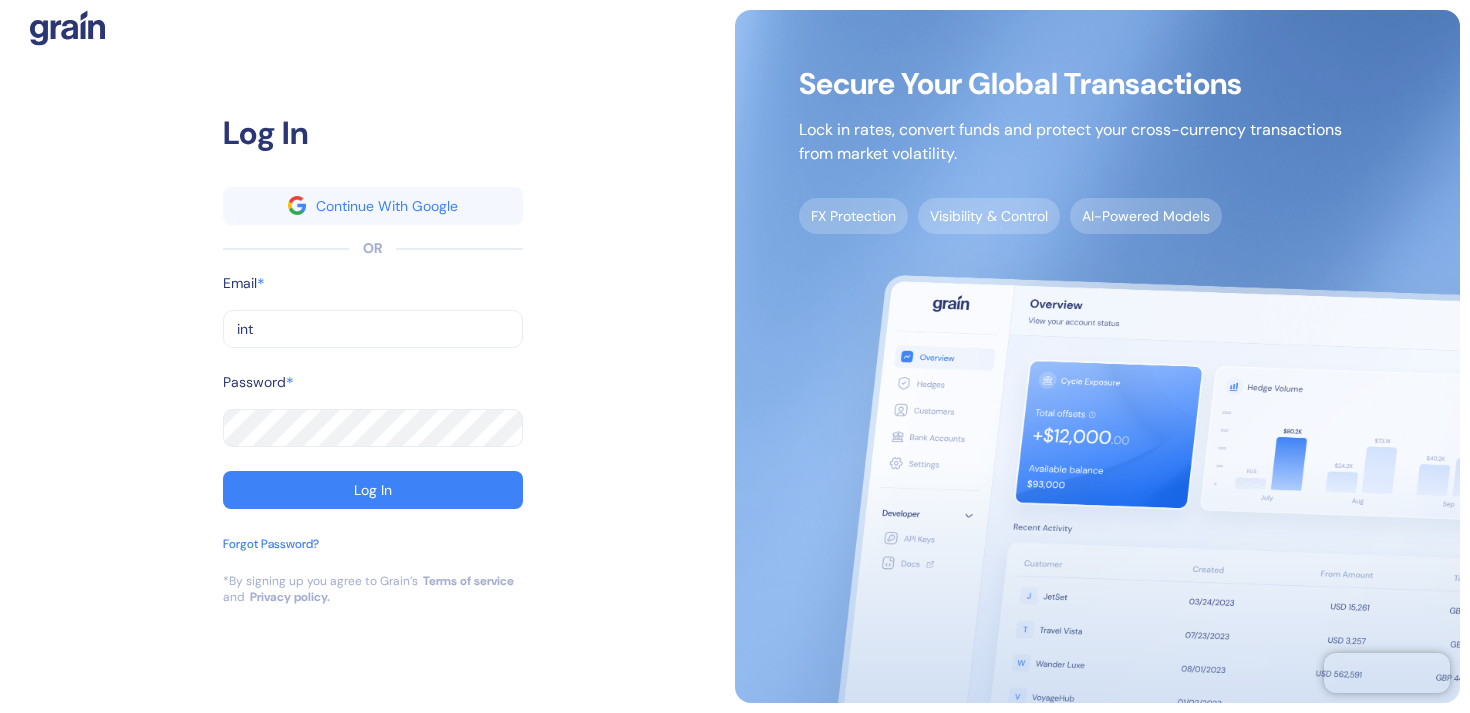 type on "int" 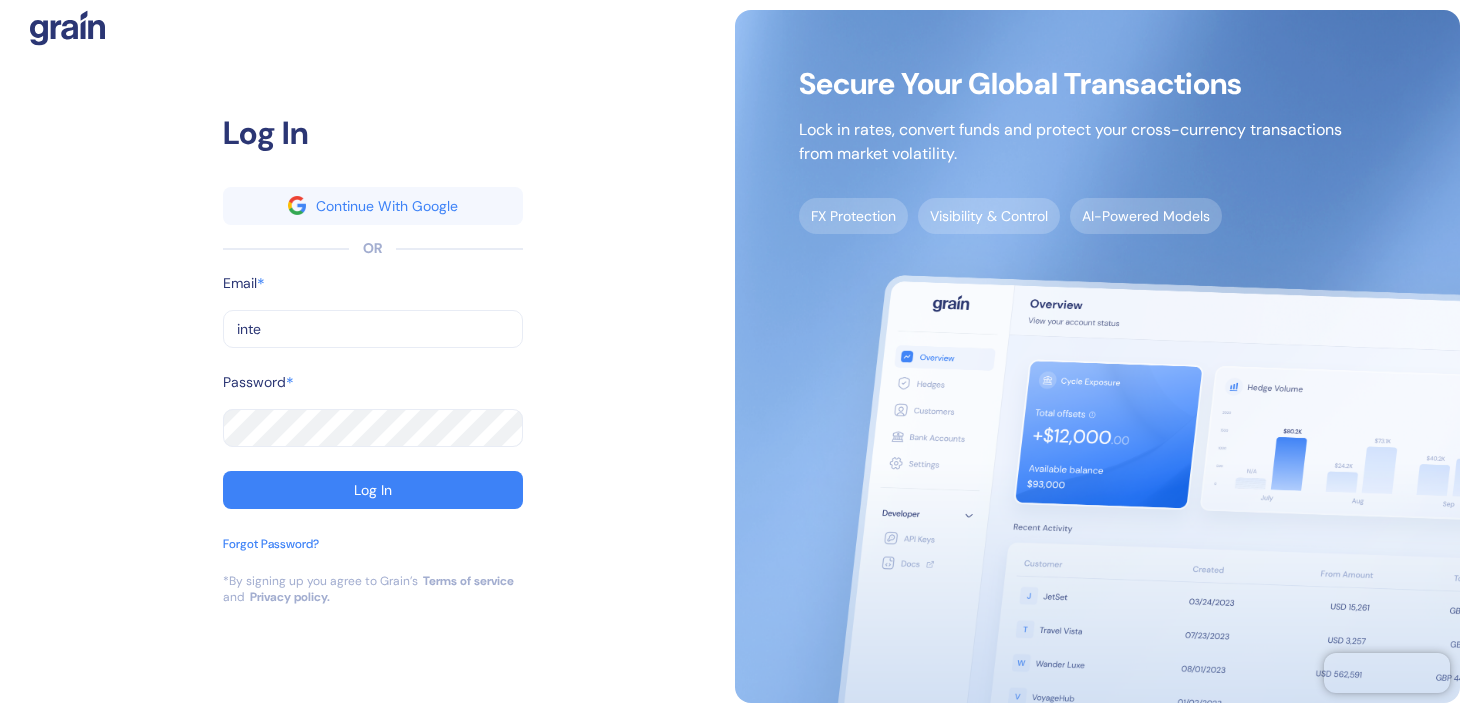type on "inte" 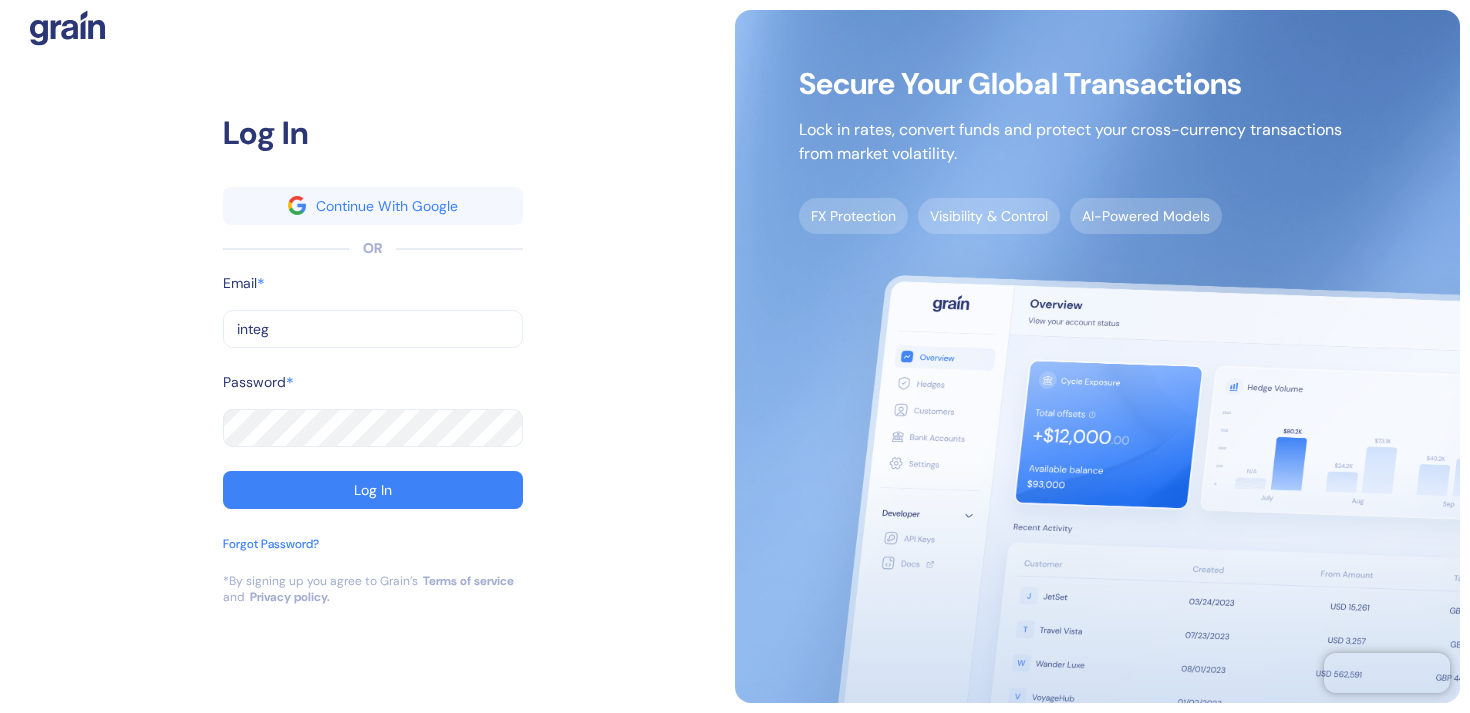 type on "integ" 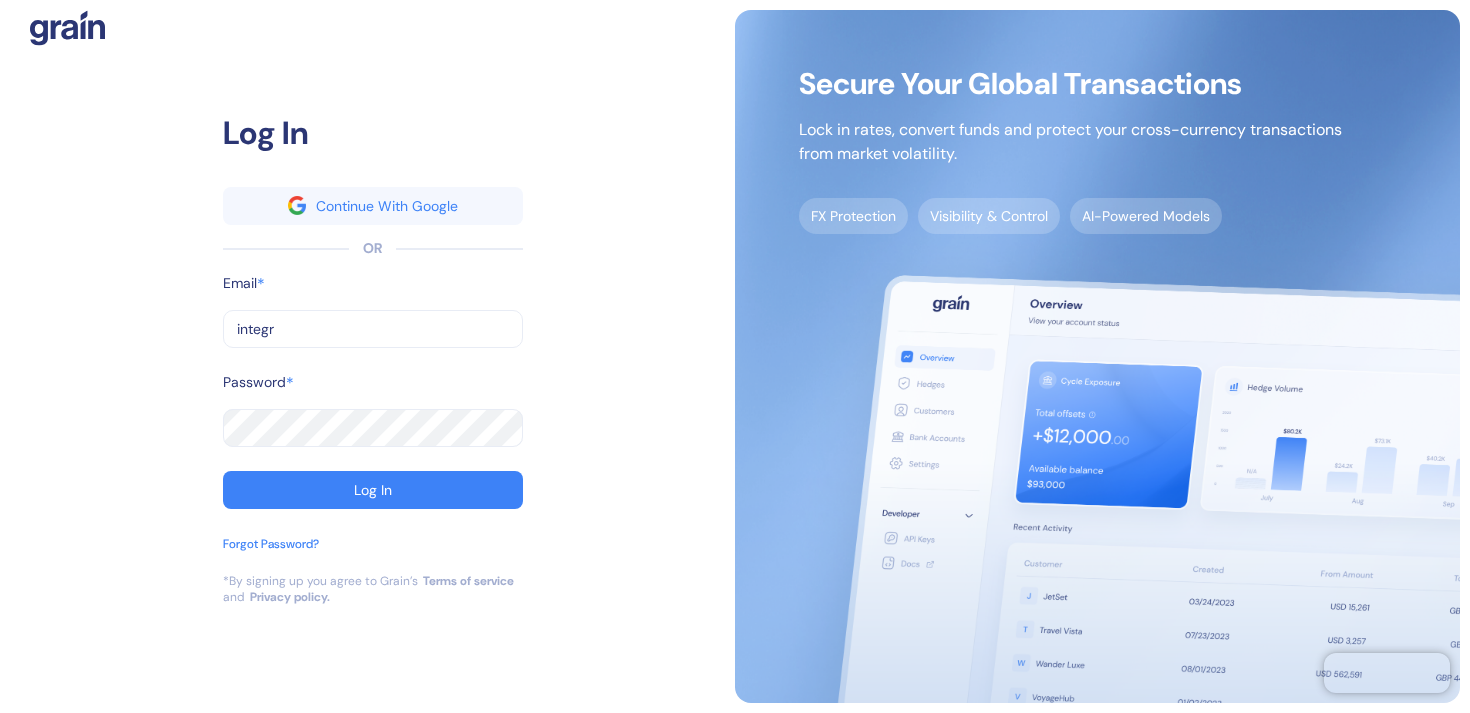 type on "integr" 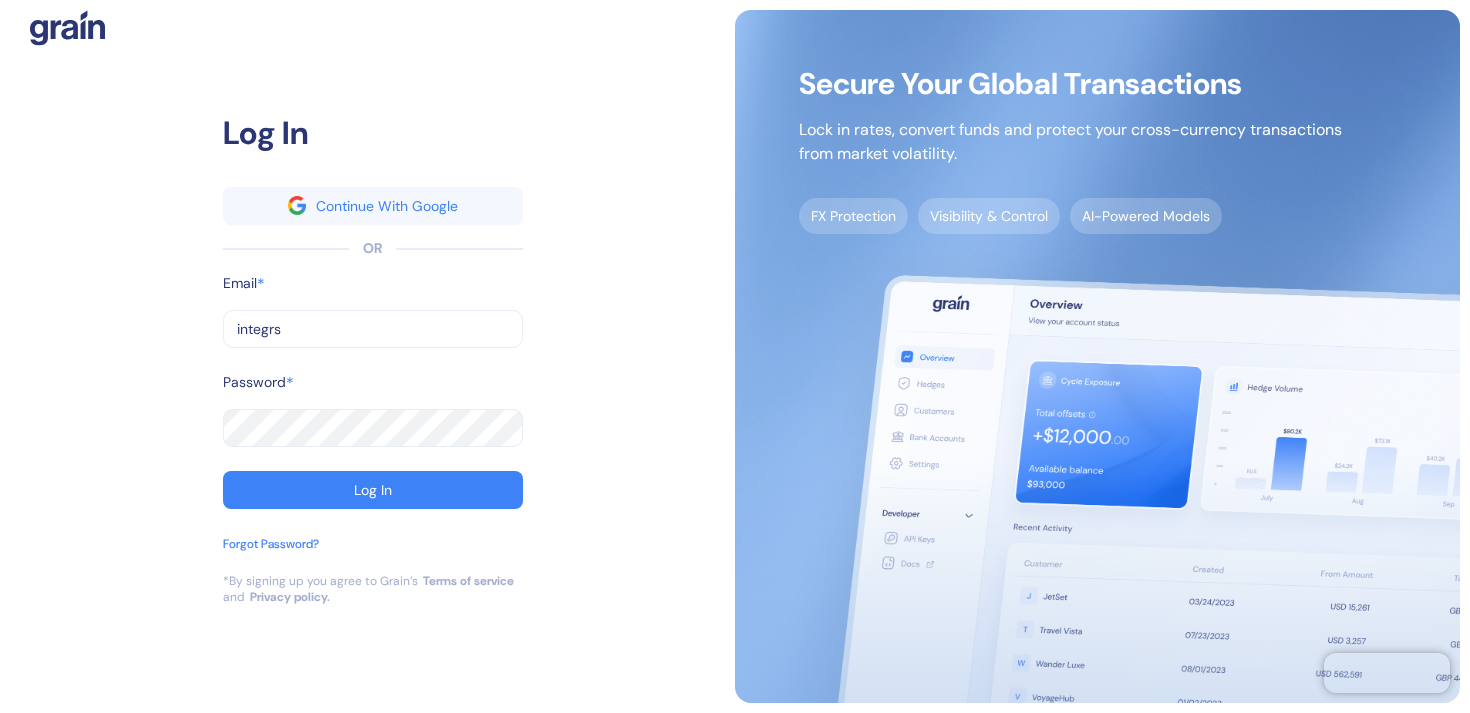 type on "integrs" 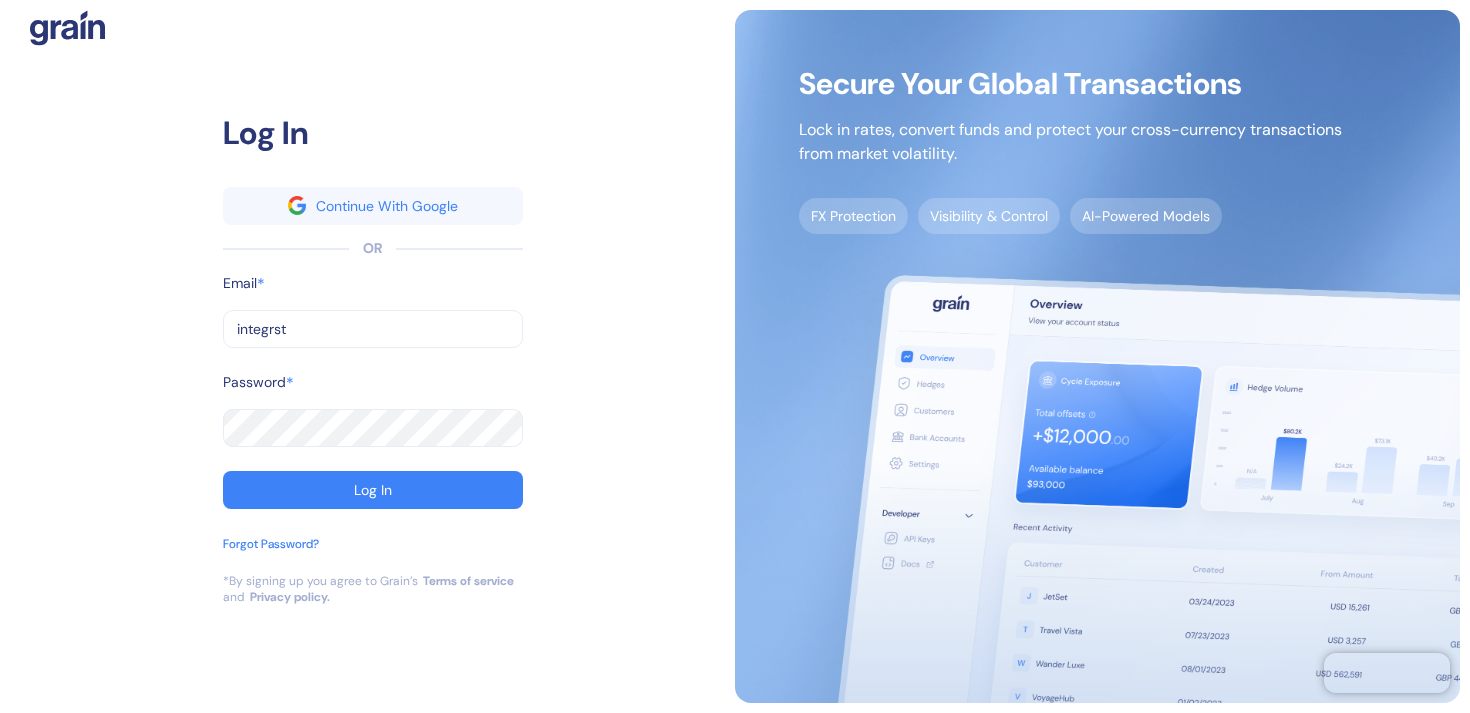 type on "integrst" 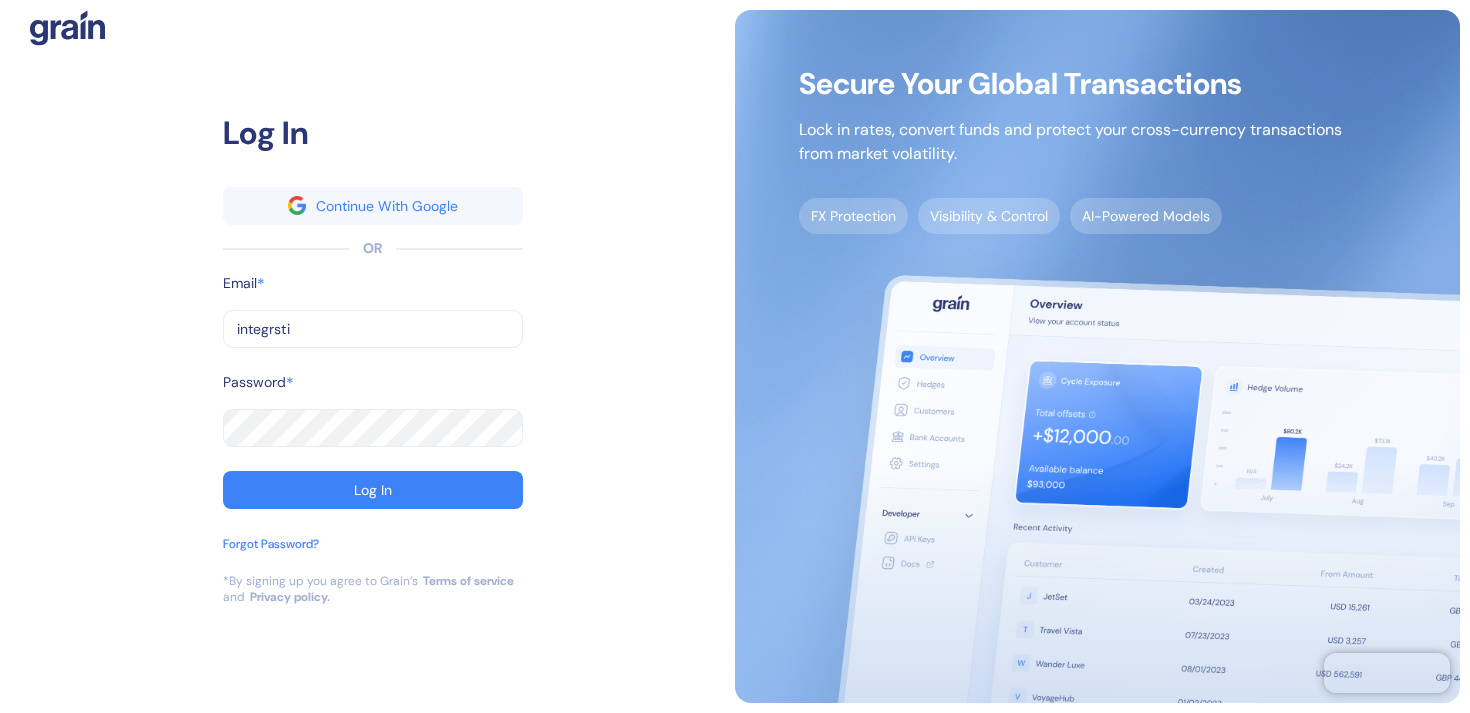 type on "integrsti" 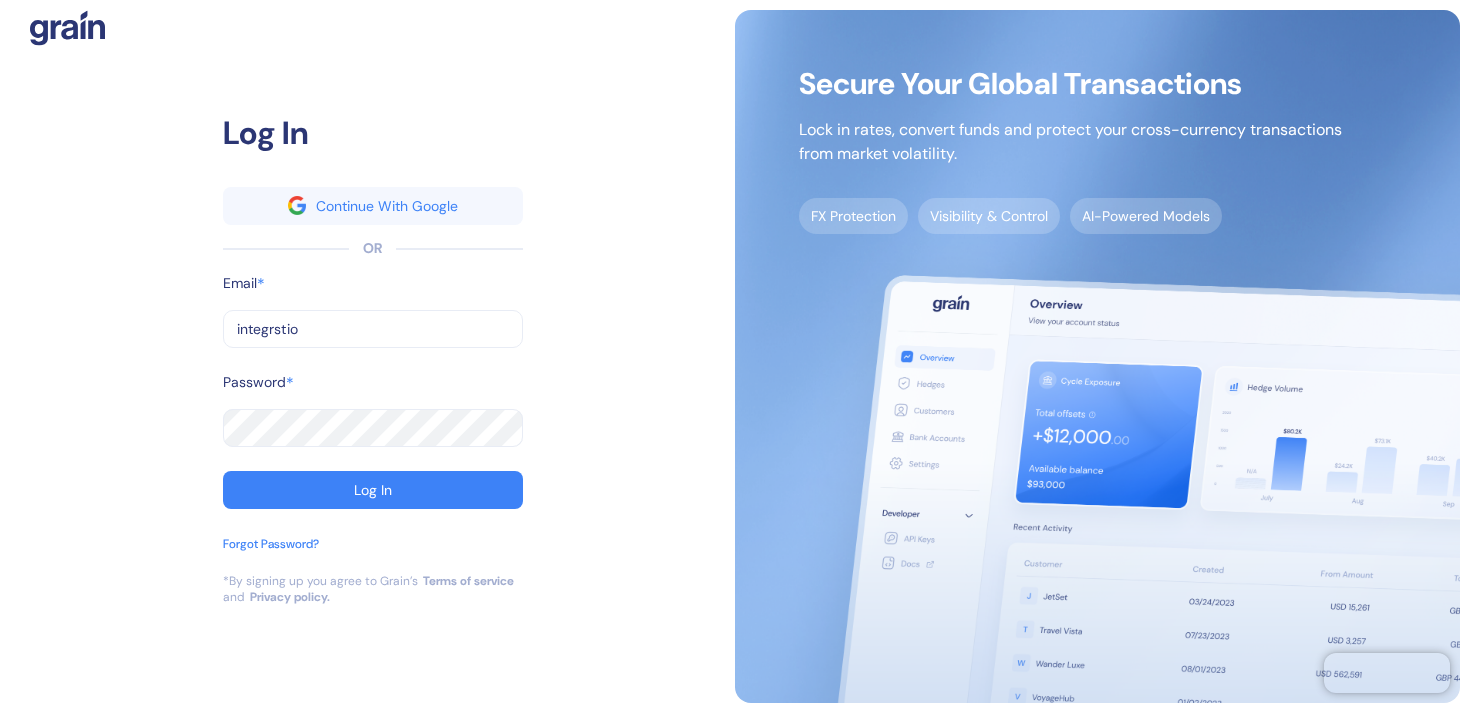 type on "integrstio" 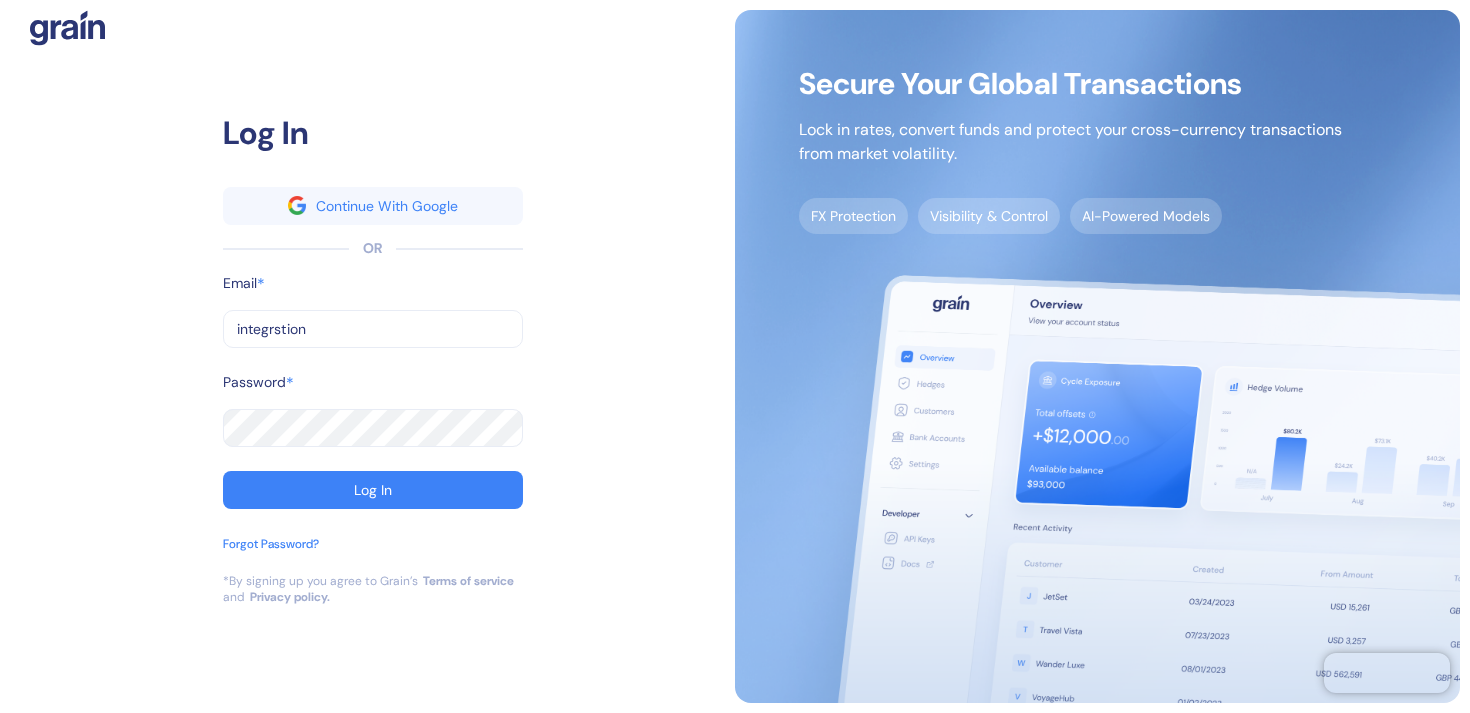 type on "integrstion" 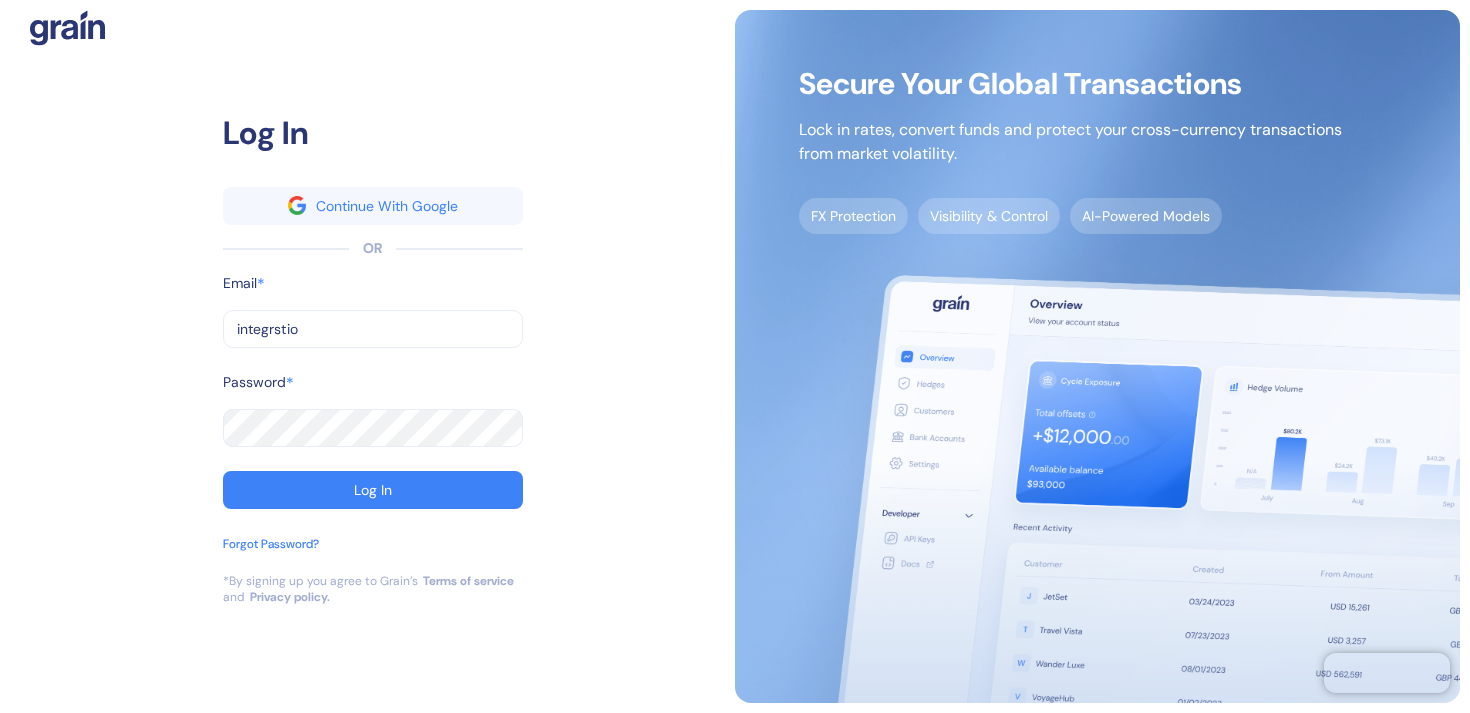 type on "integrstio" 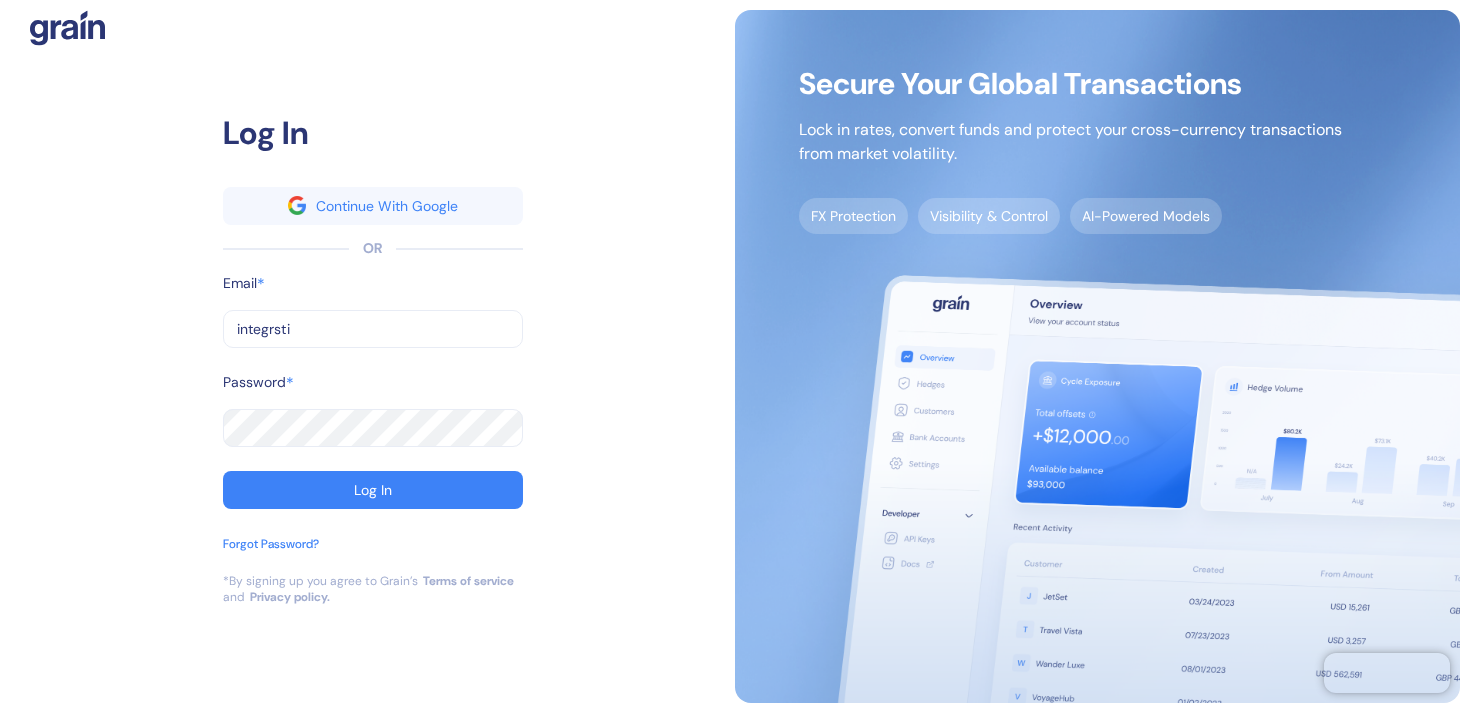 type on "integrsti" 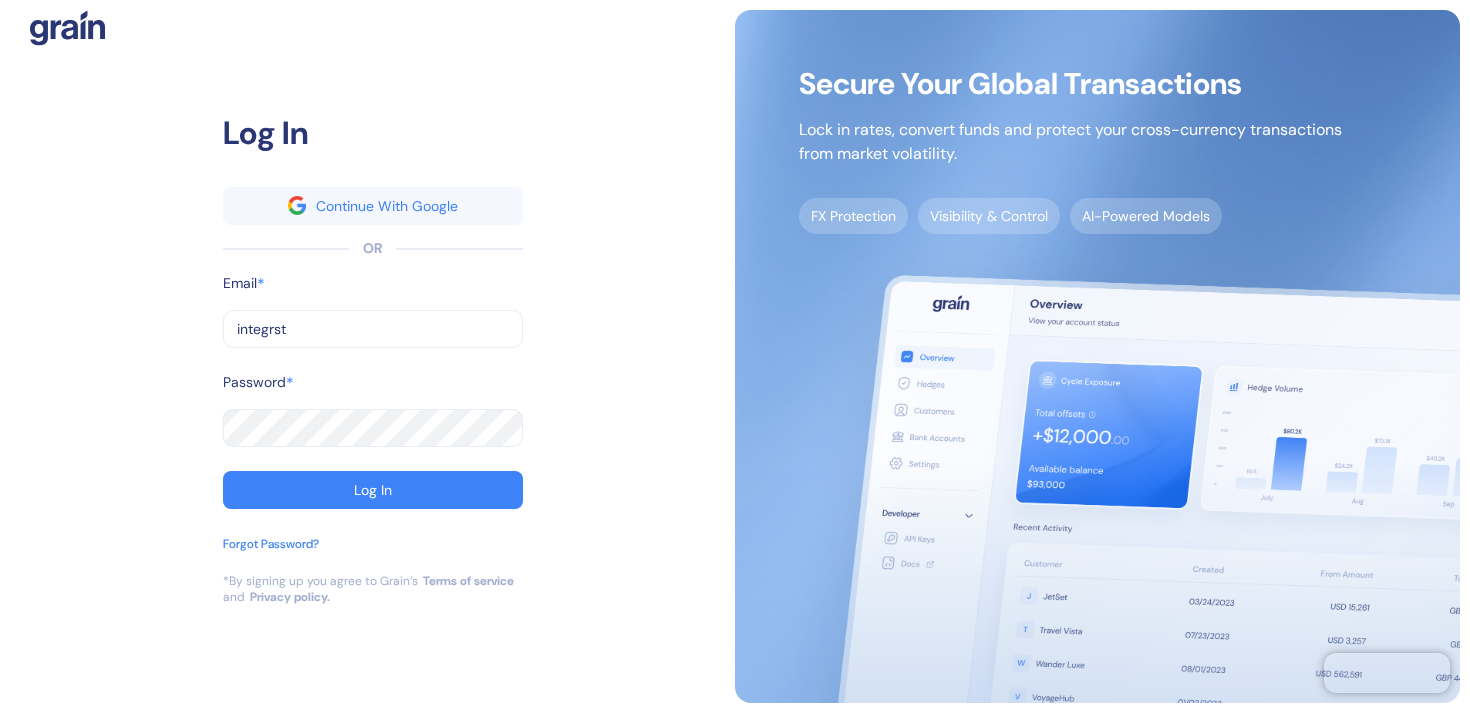 type on "integrst" 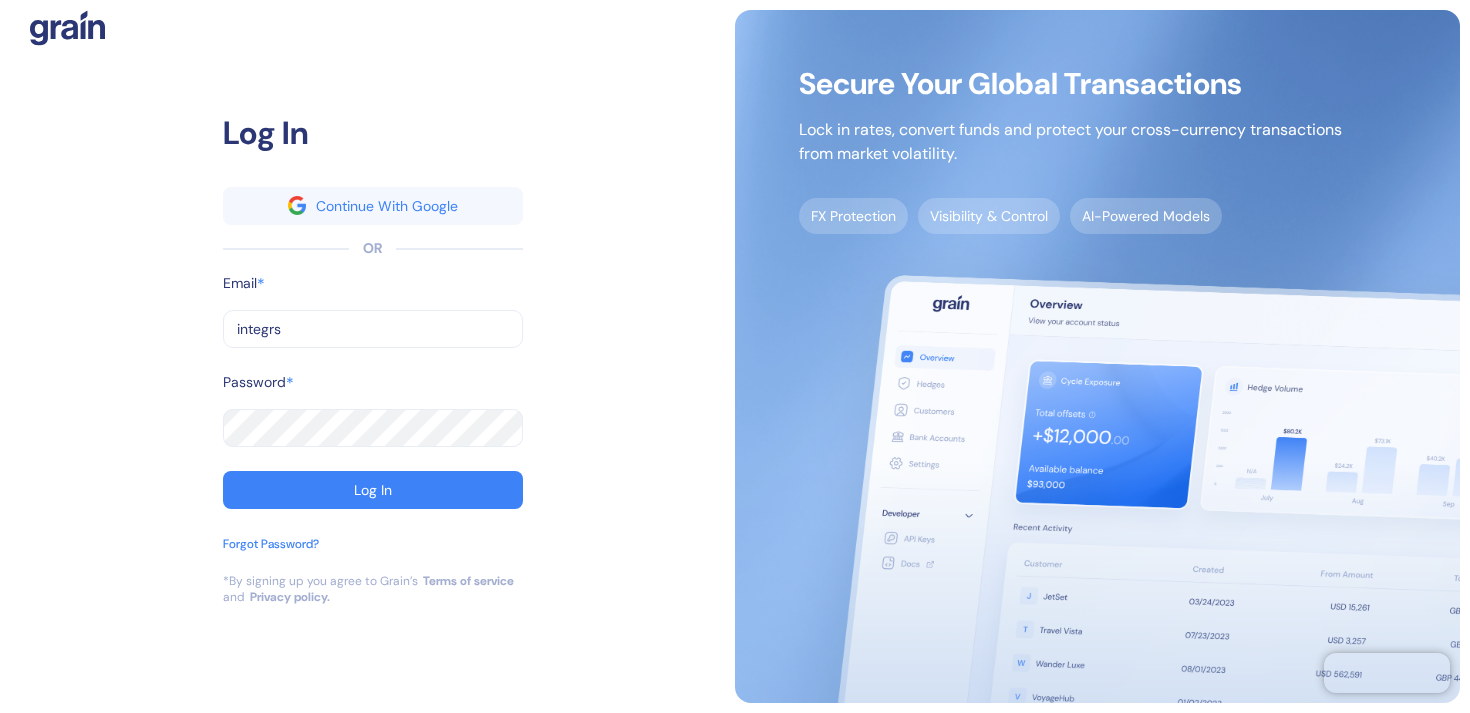 type on "integrs" 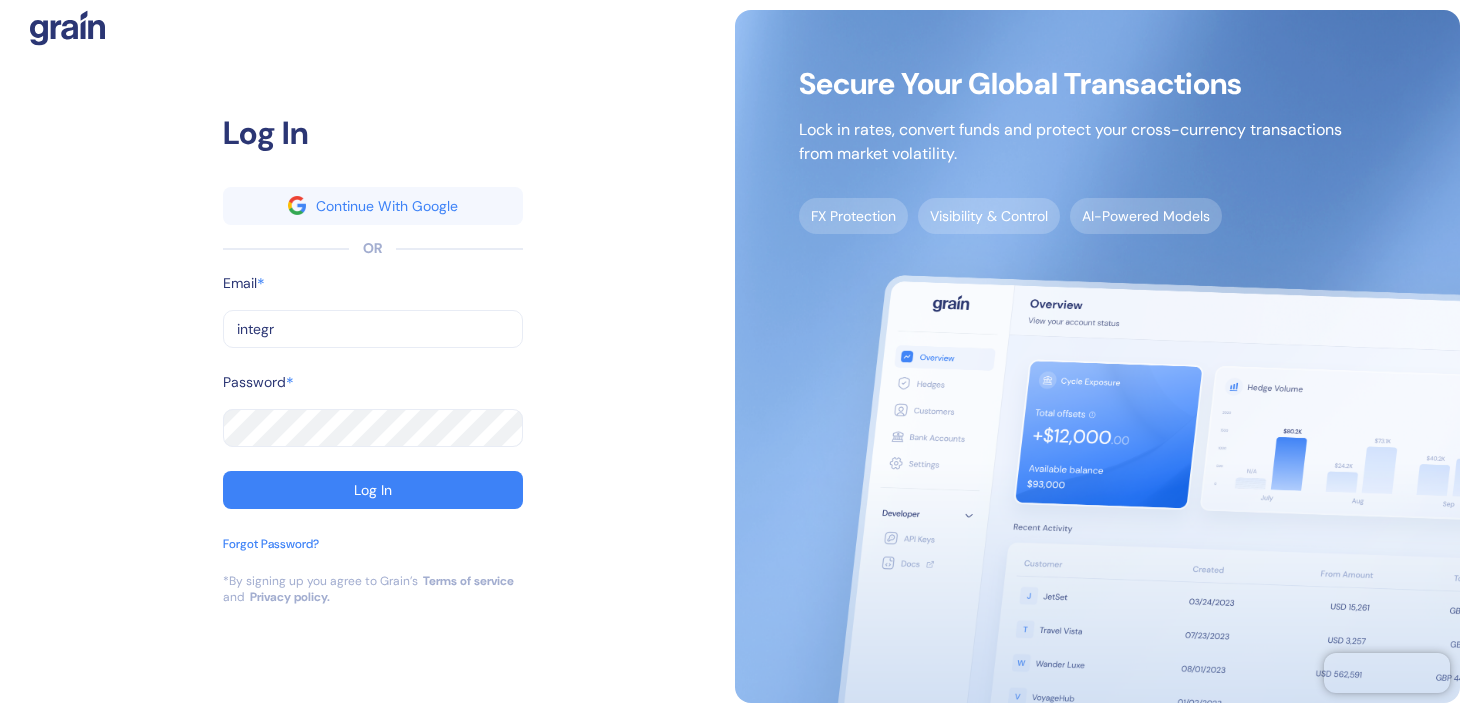 type on "integr" 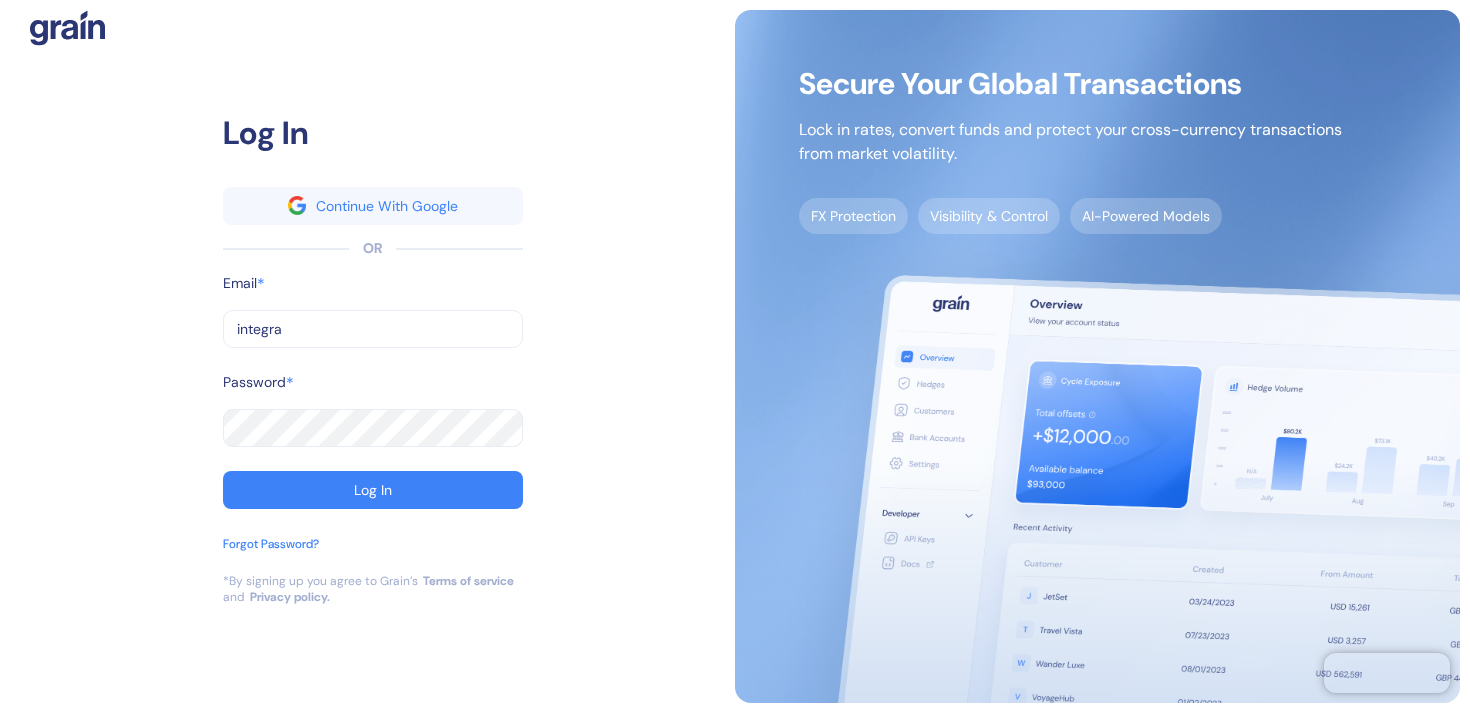 type on "integra" 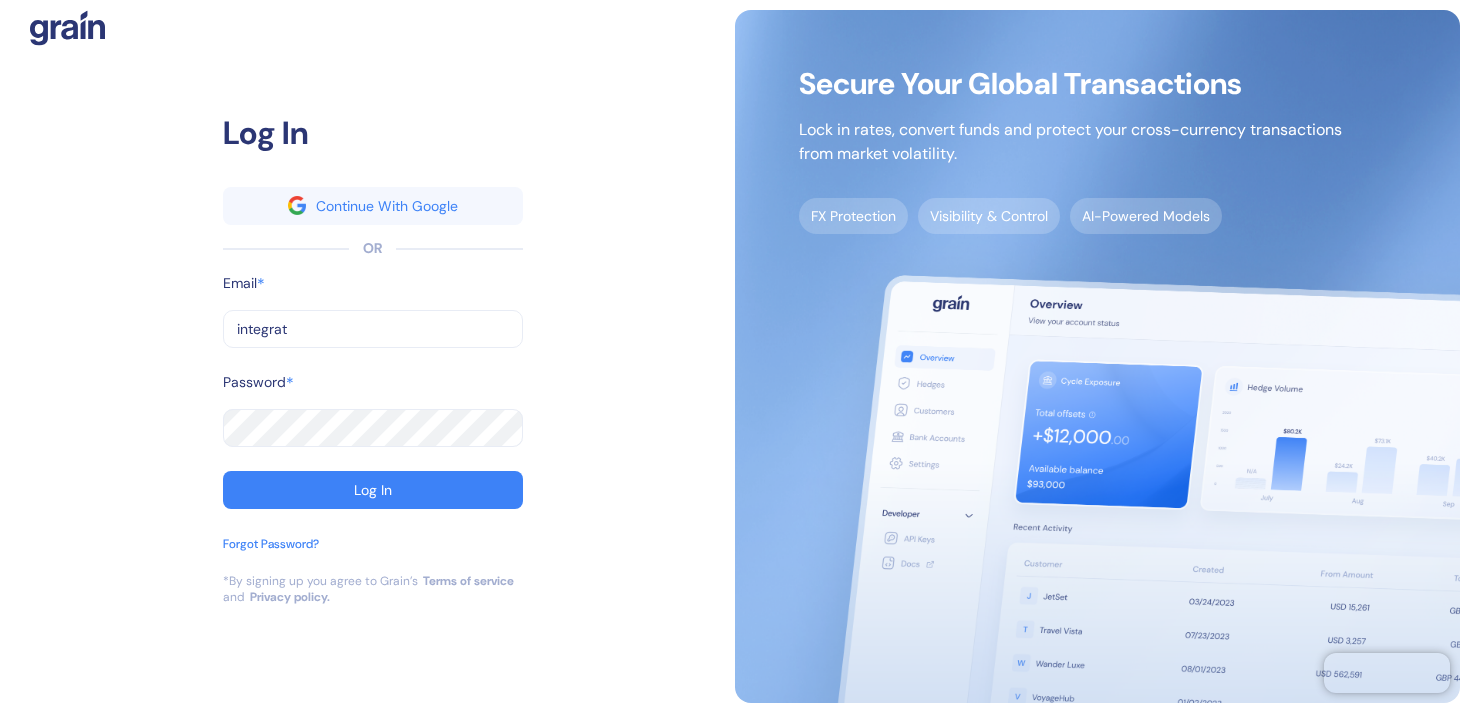 type on "integrat" 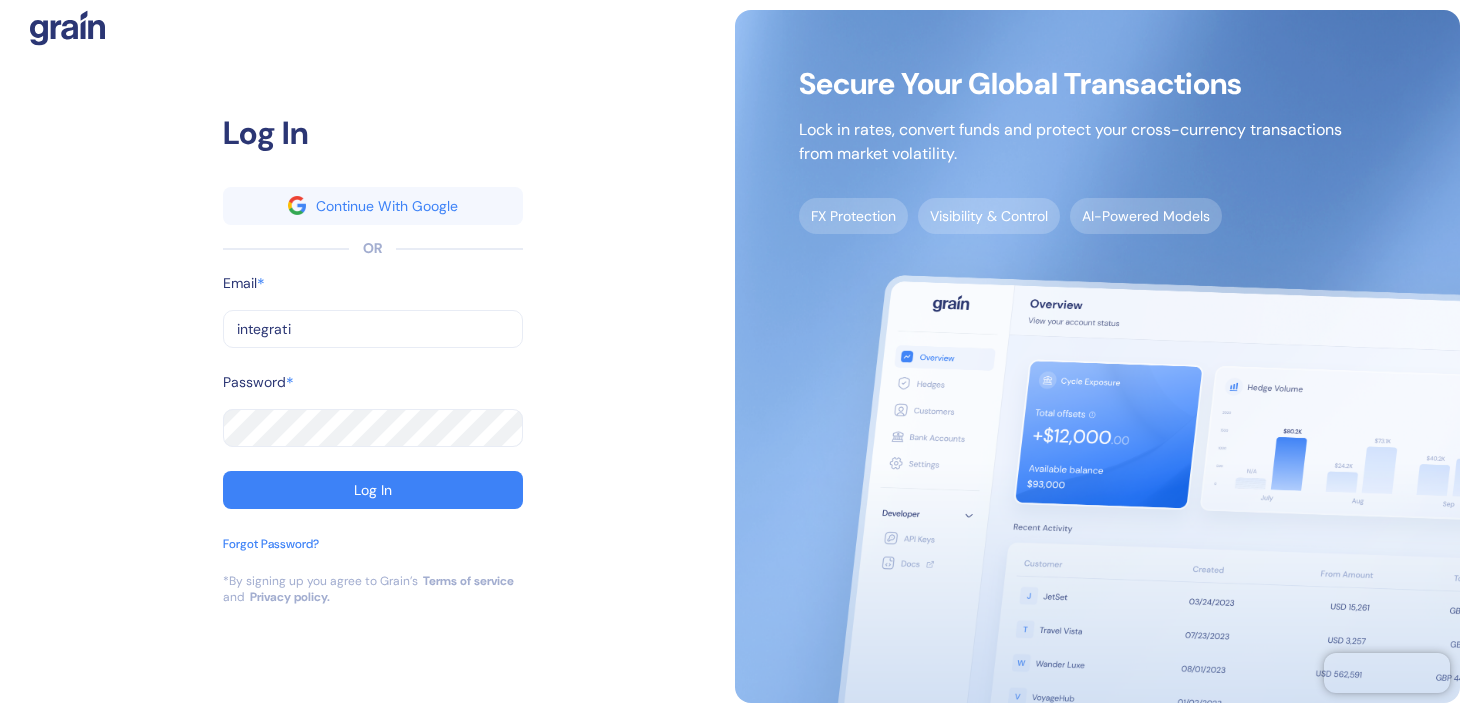 type on "integrati" 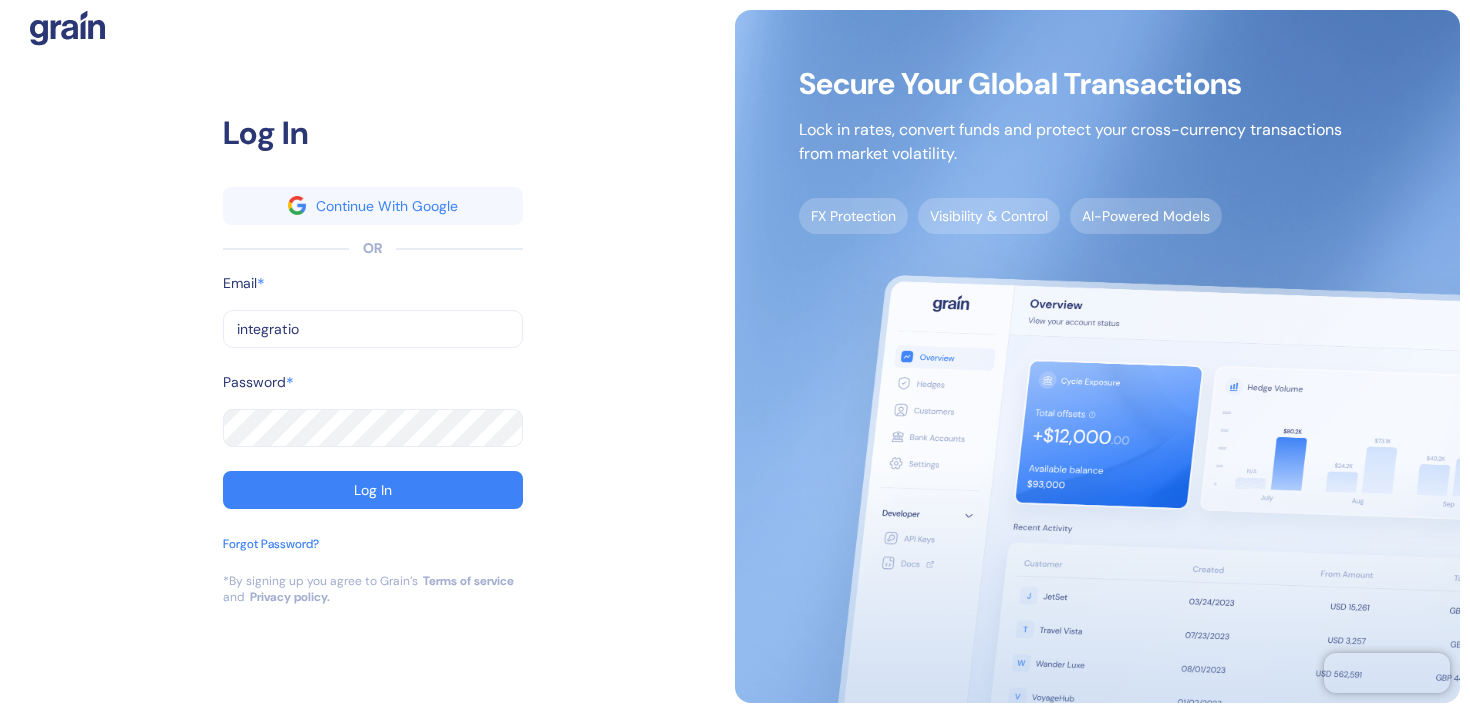 type on "integratio" 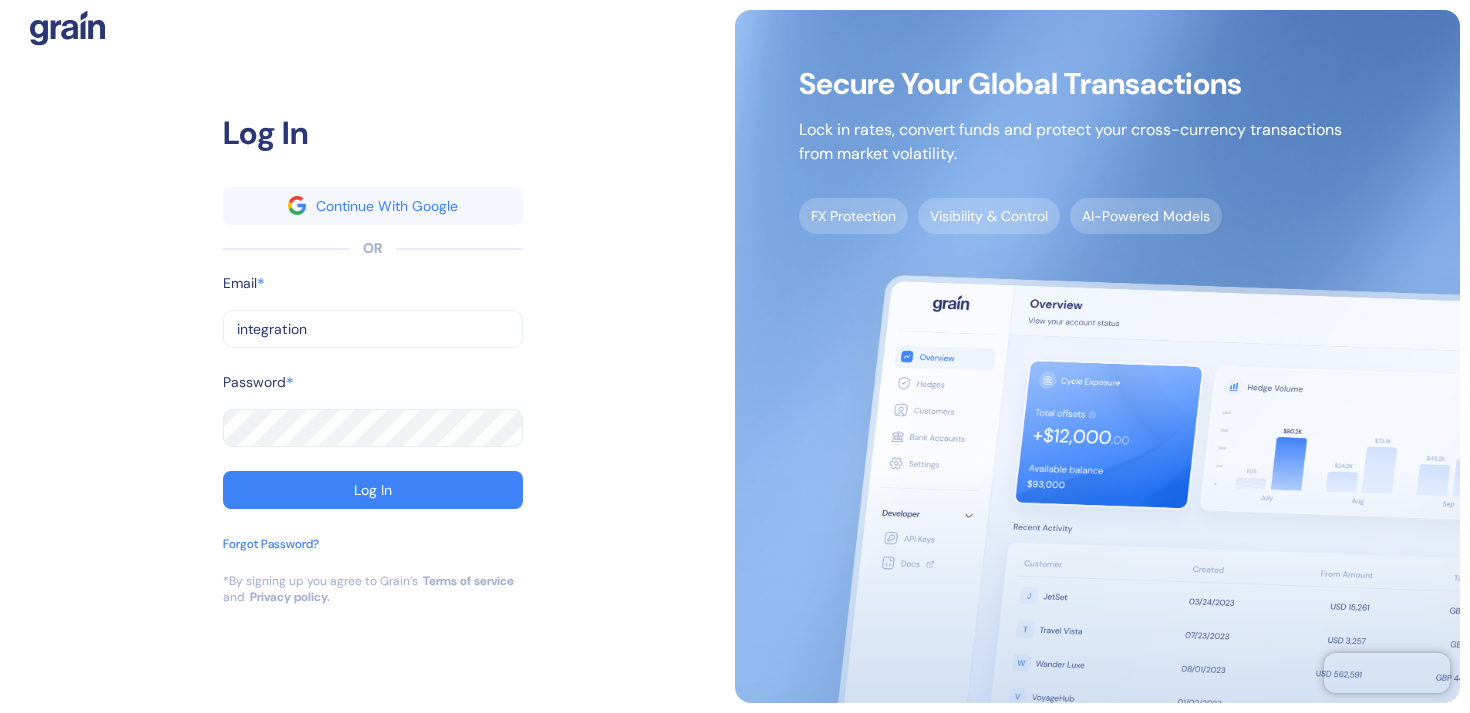 type on "integration" 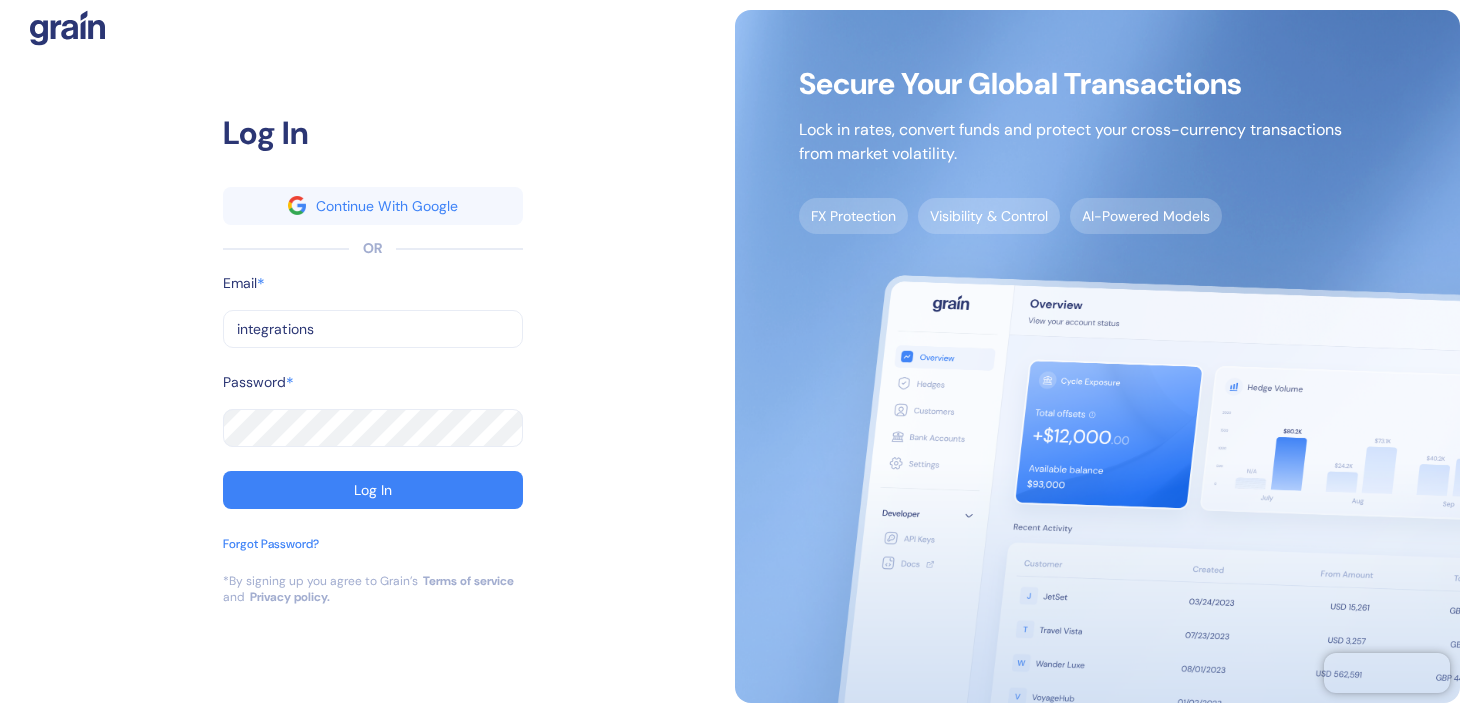 type on "integrations" 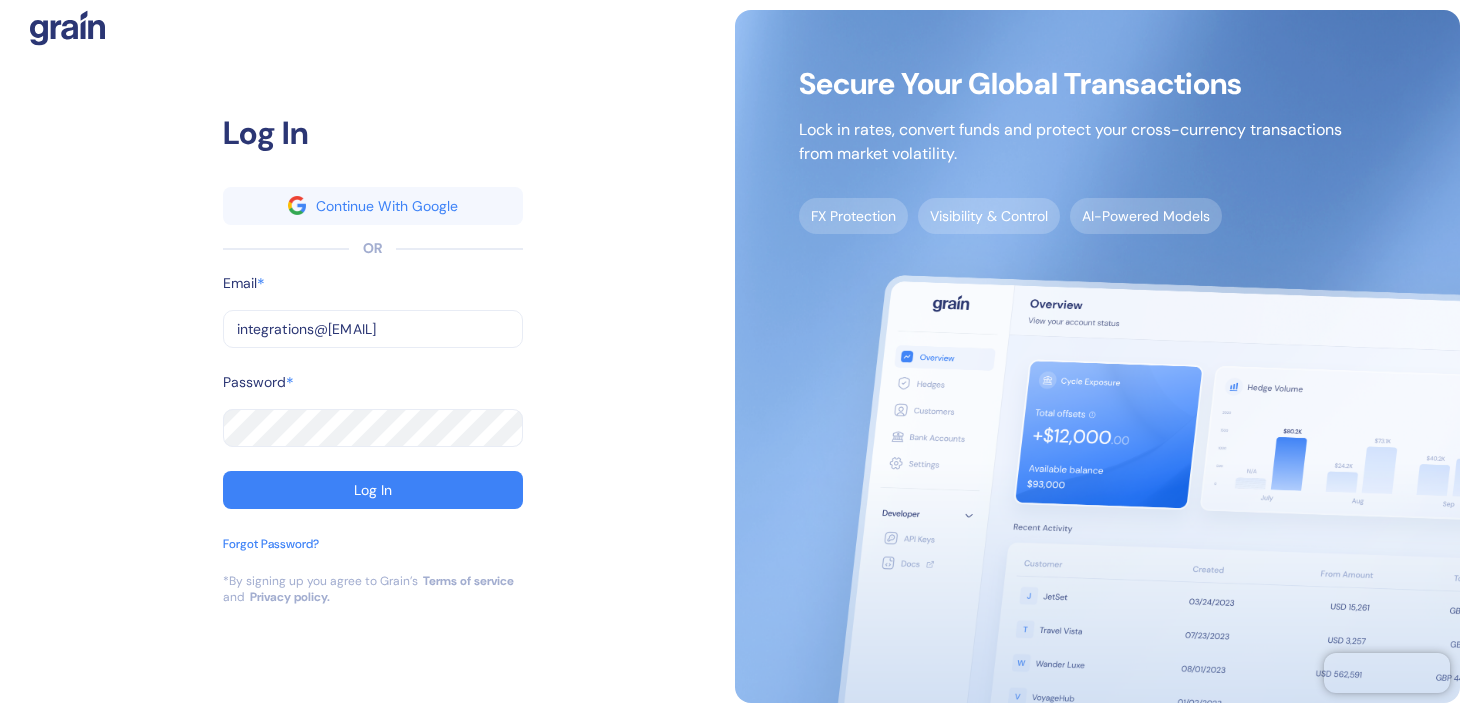 type on "integrations@" 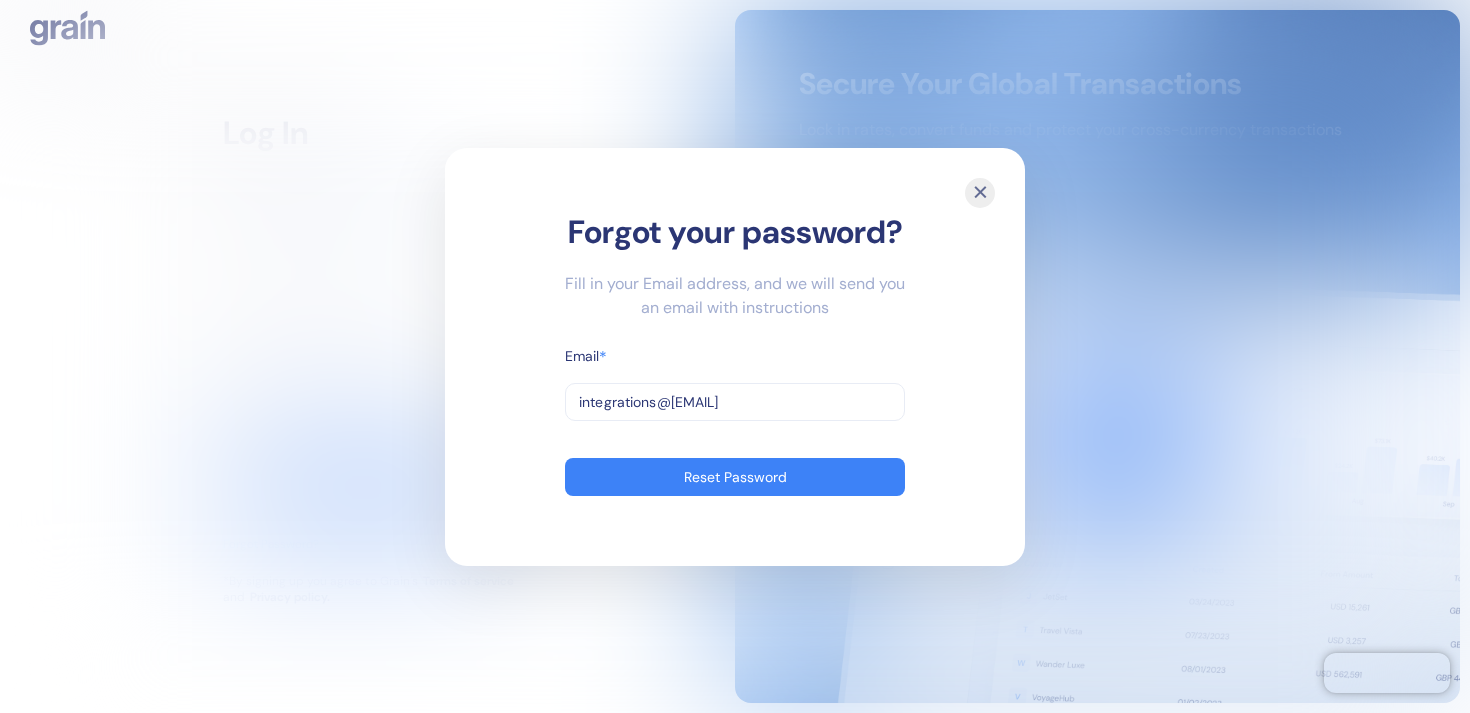 click on "integrations@" at bounding box center [735, 402] 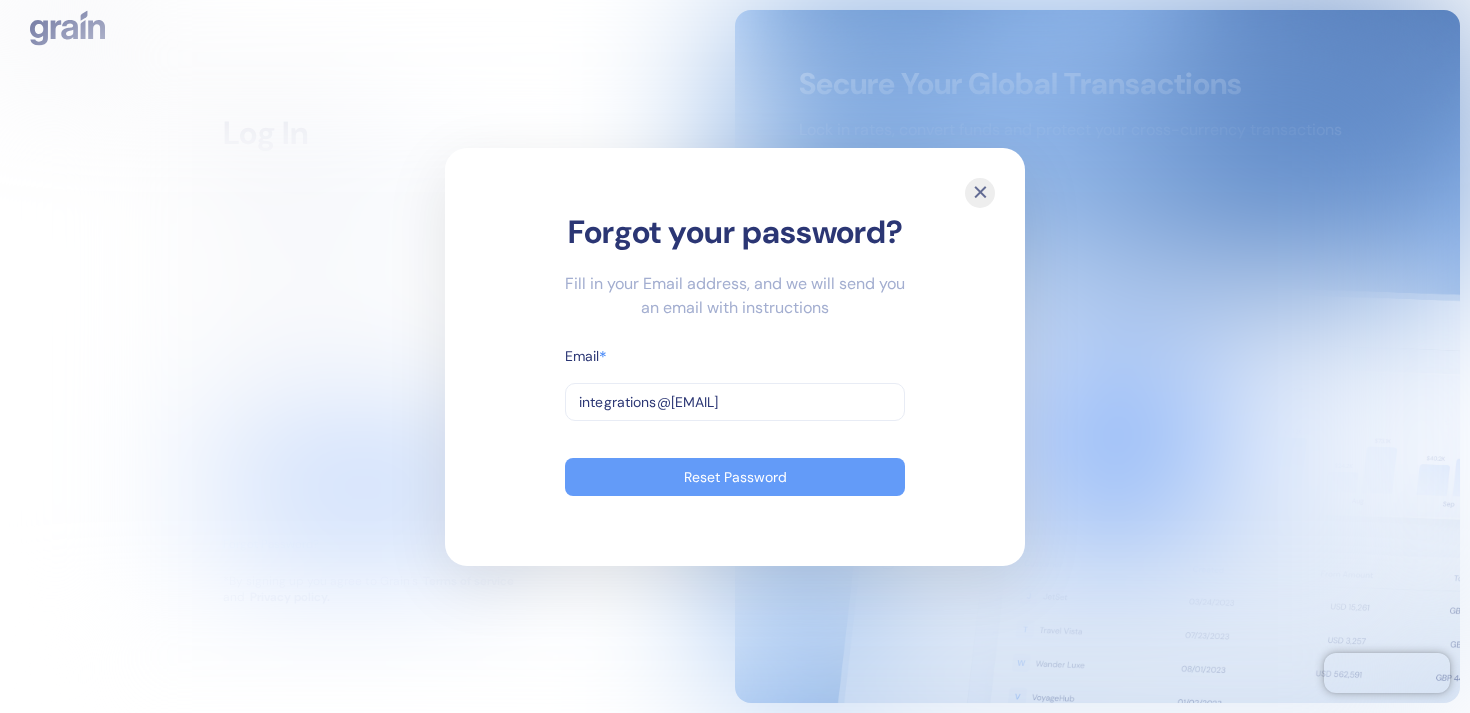 click on "Reset Password" at bounding box center [735, 477] 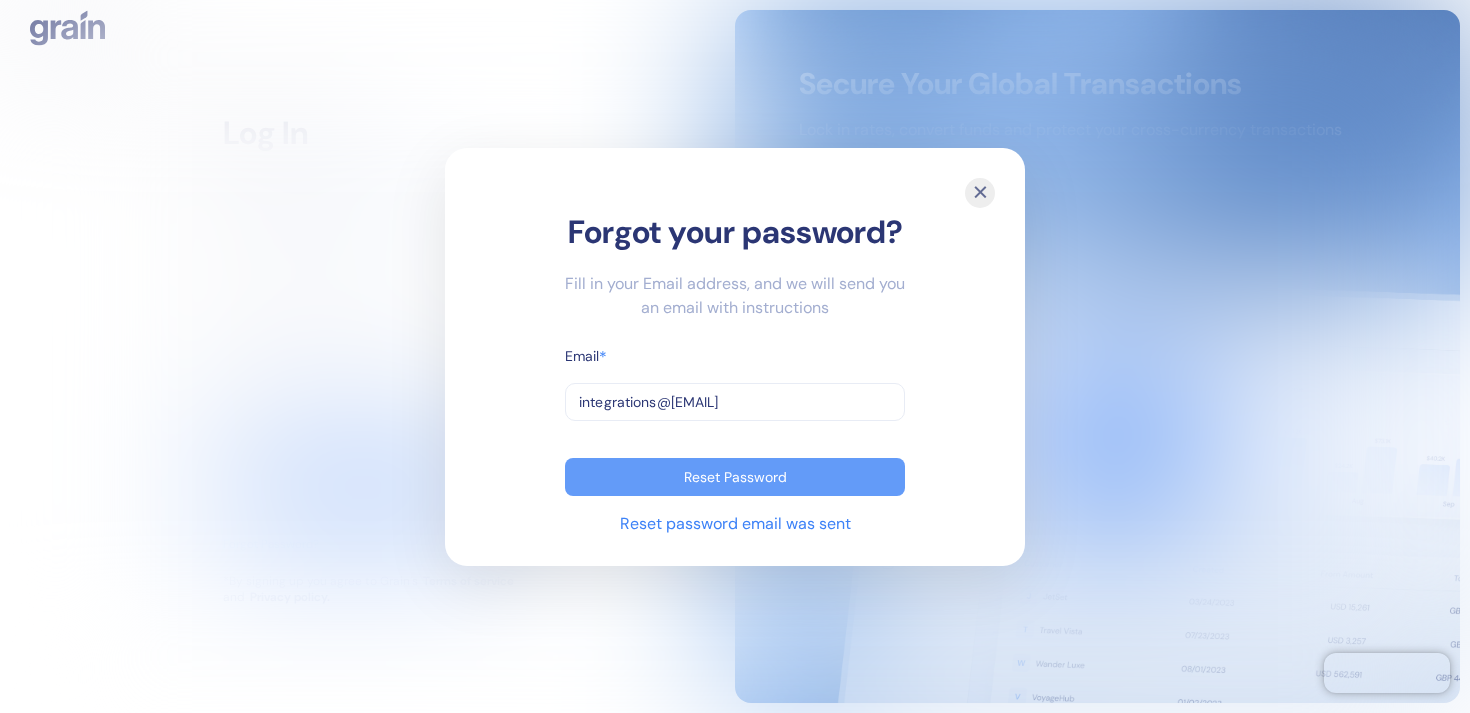 click on "✕" at bounding box center (980, 193) 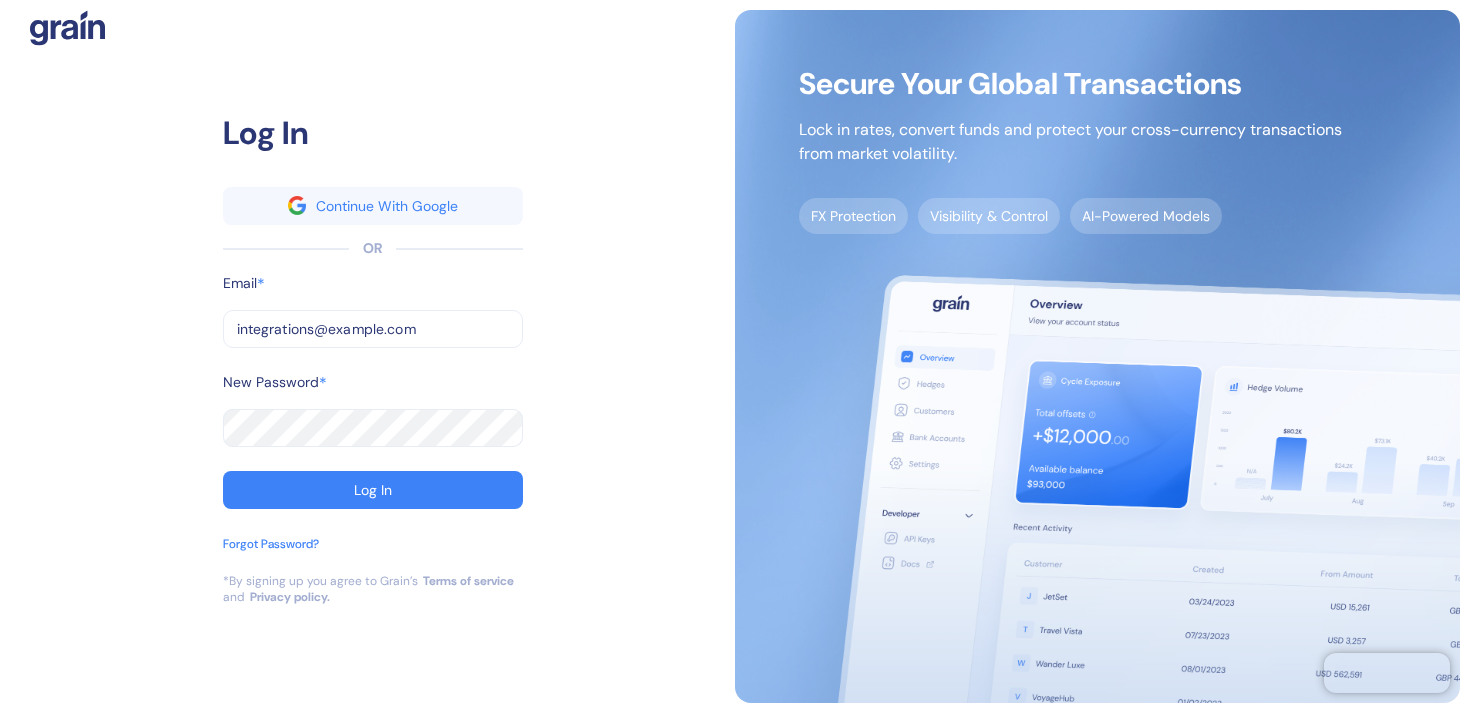 scroll, scrollTop: 0, scrollLeft: 0, axis: both 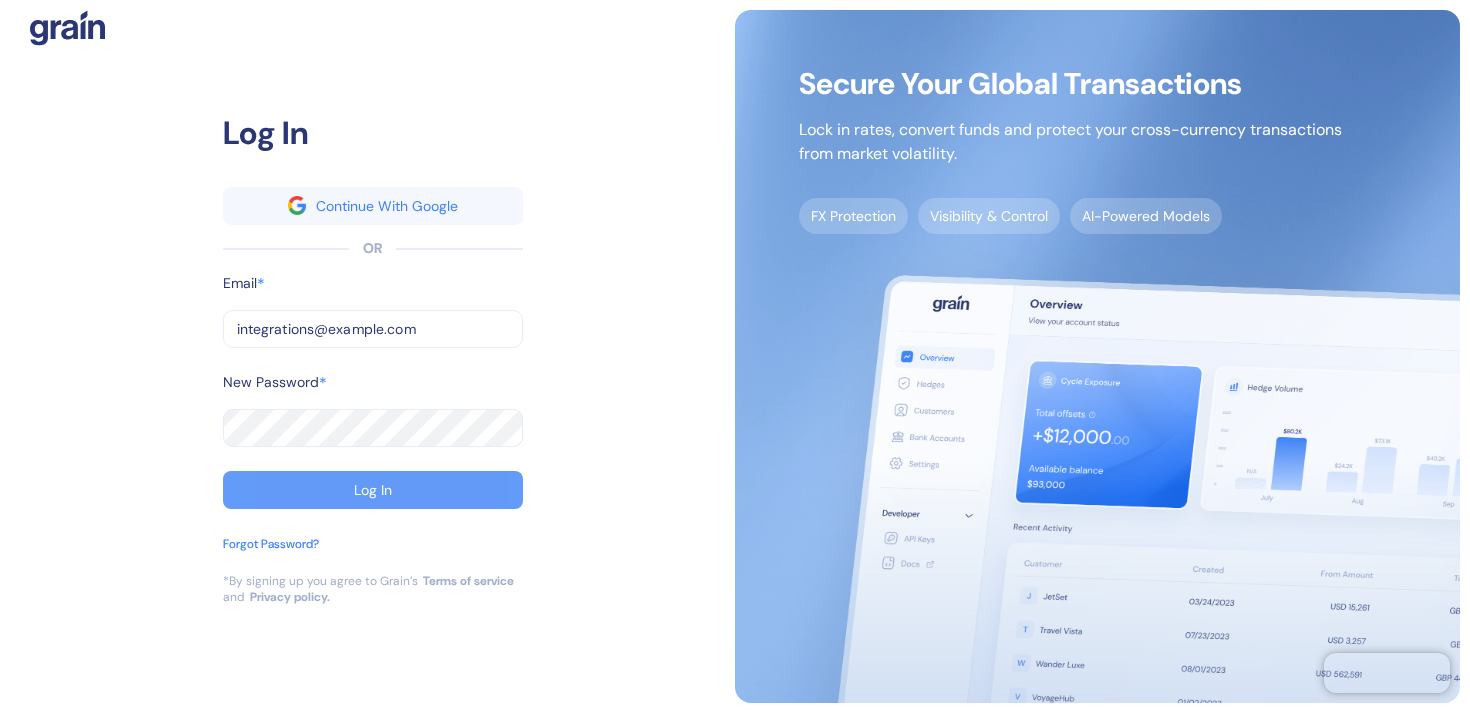 click on "Log In" at bounding box center [373, 490] 